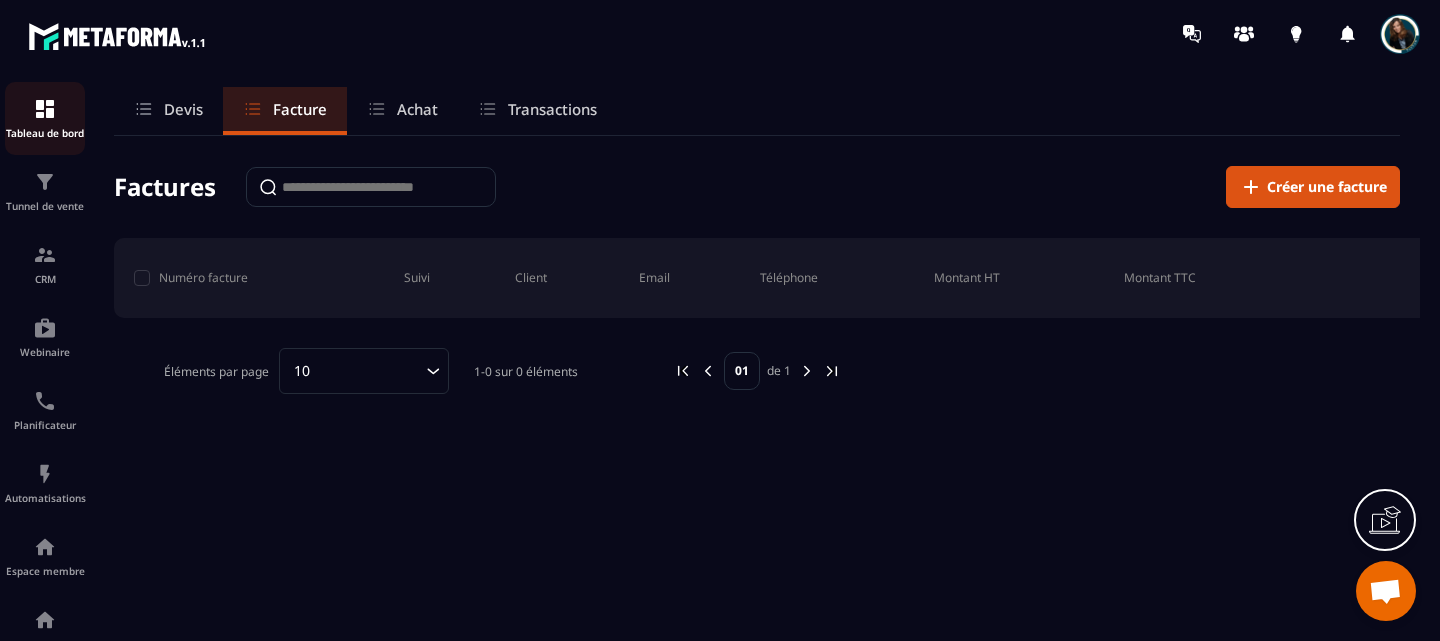 scroll, scrollTop: 0, scrollLeft: 0, axis: both 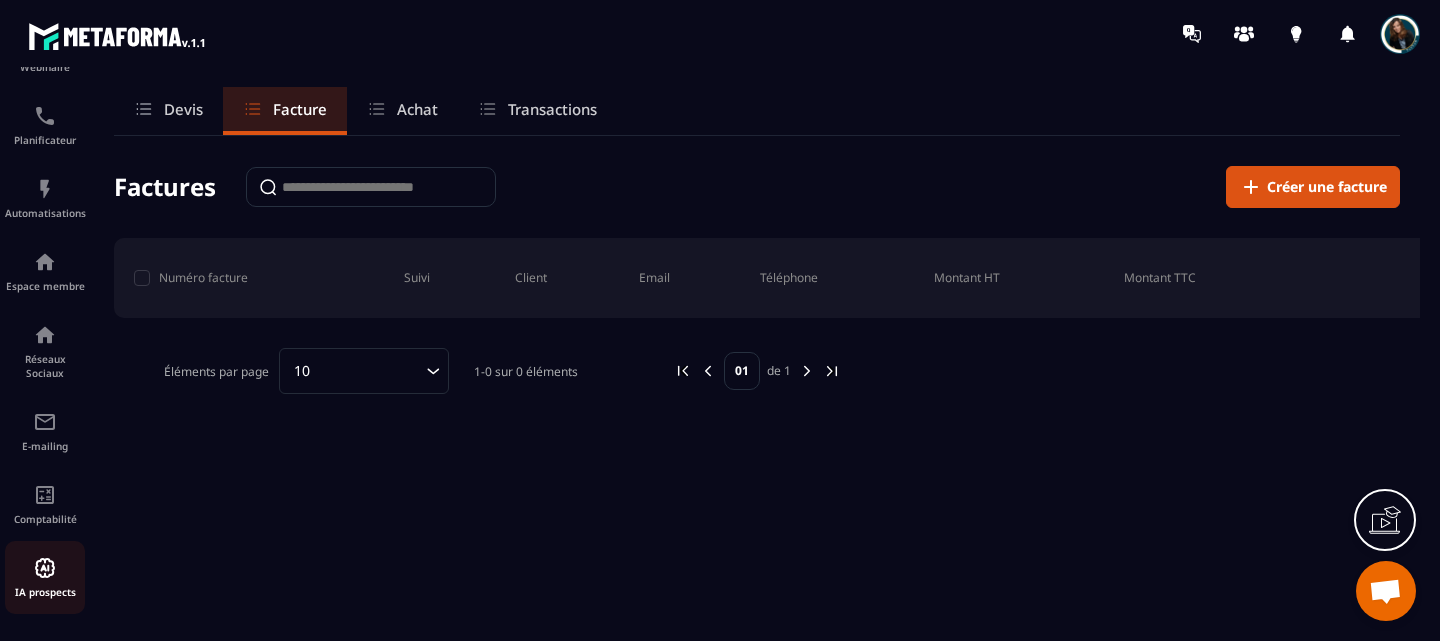 click at bounding box center (45, 568) 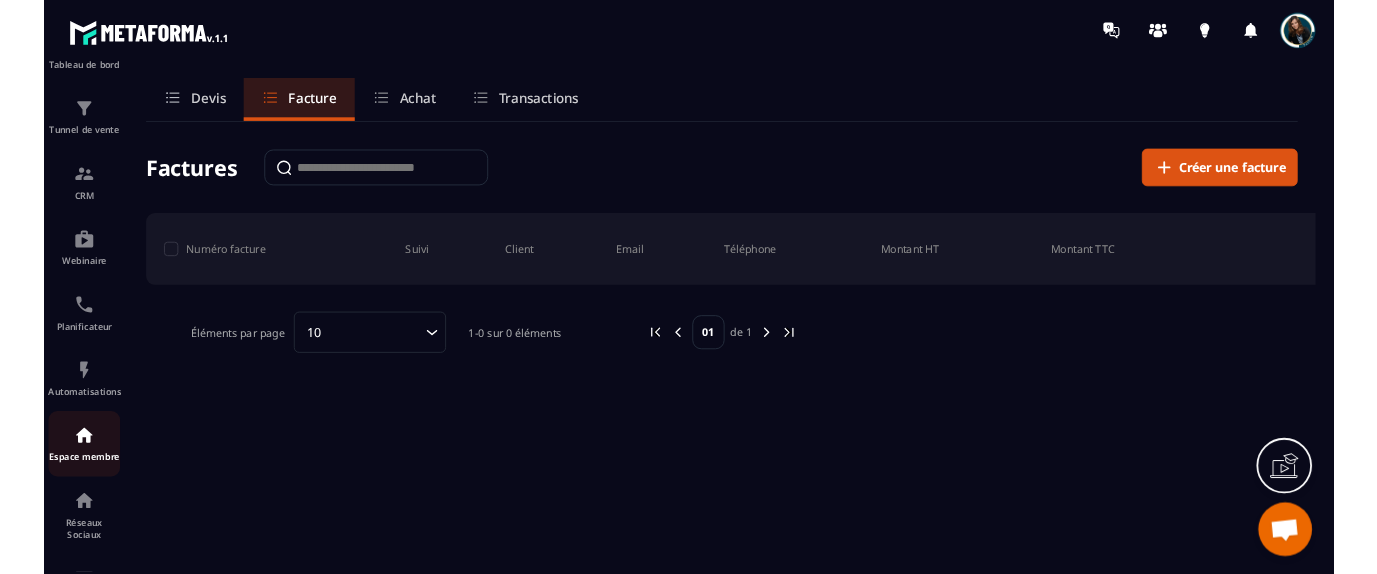 scroll, scrollTop: 0, scrollLeft: 0, axis: both 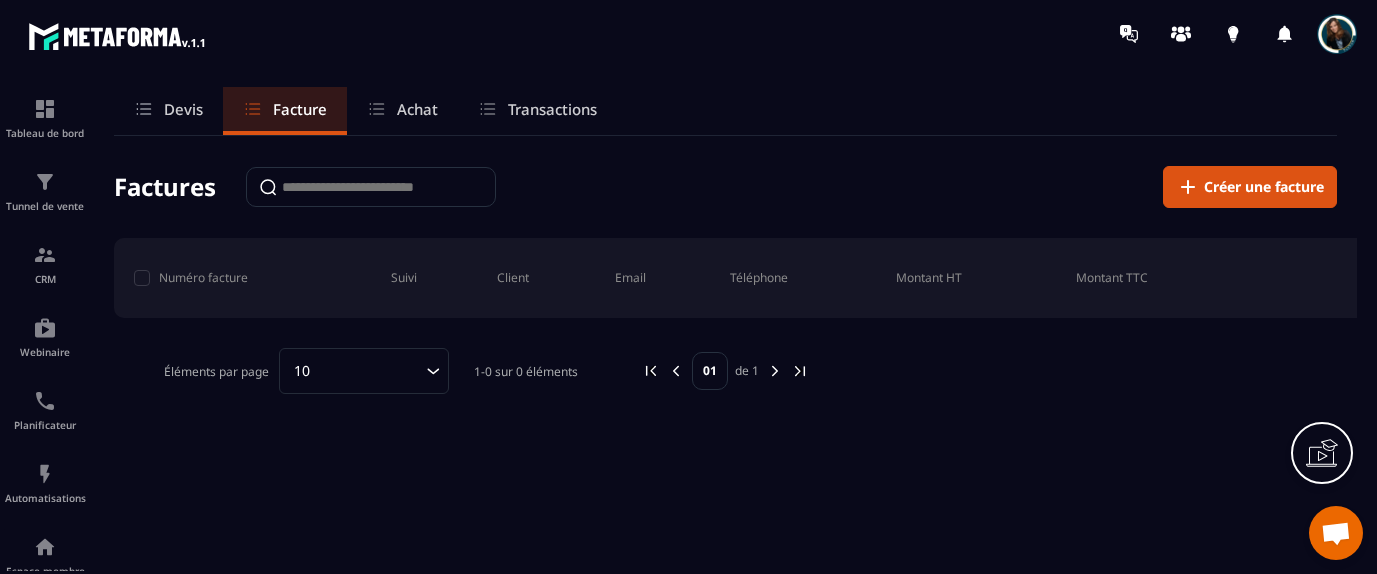 click on "Devis Facture Achat Transactions Factures Créer une facture Numéro facture Suivi Client  Email  Téléphone Montant HT Montant TTC Éléments par page 10 Loading... 1-0 sur 0 éléments 01 de 1" 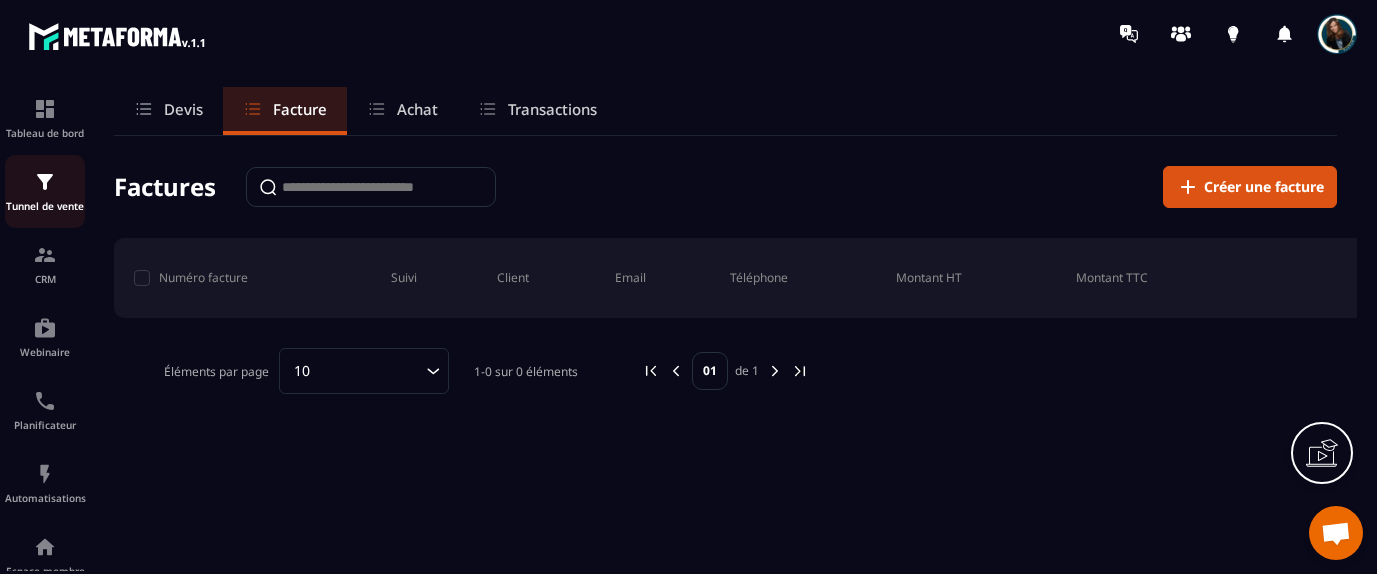 click at bounding box center (45, 182) 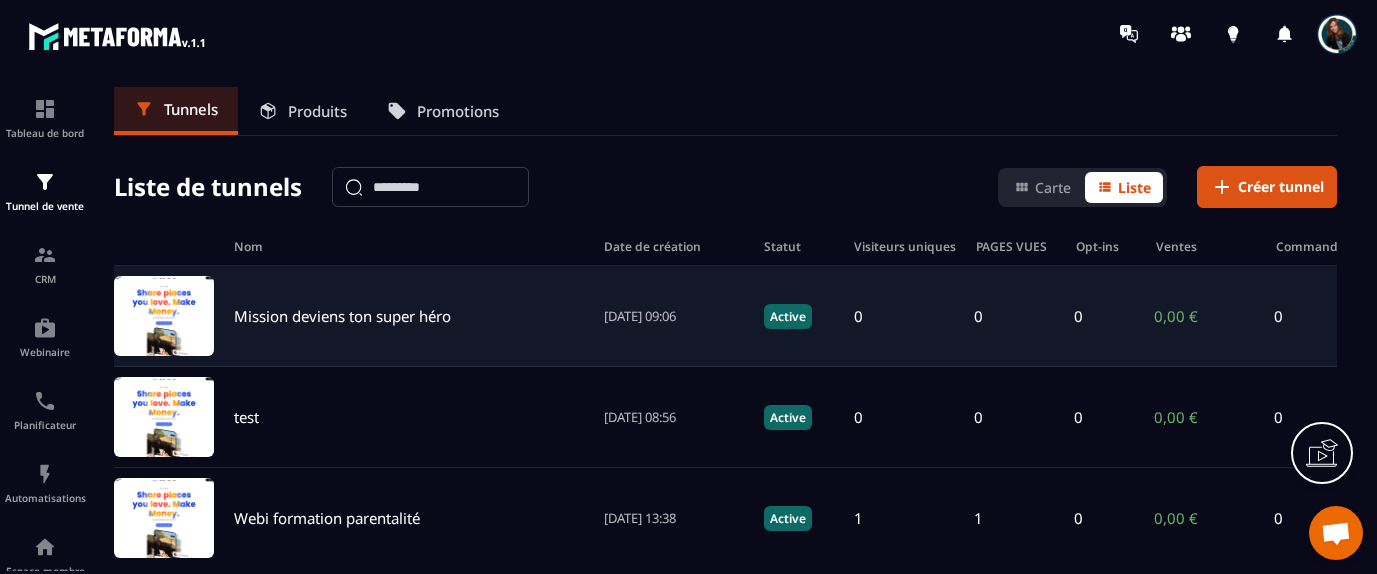 click on "Mission deviens ton super héro" at bounding box center [342, 316] 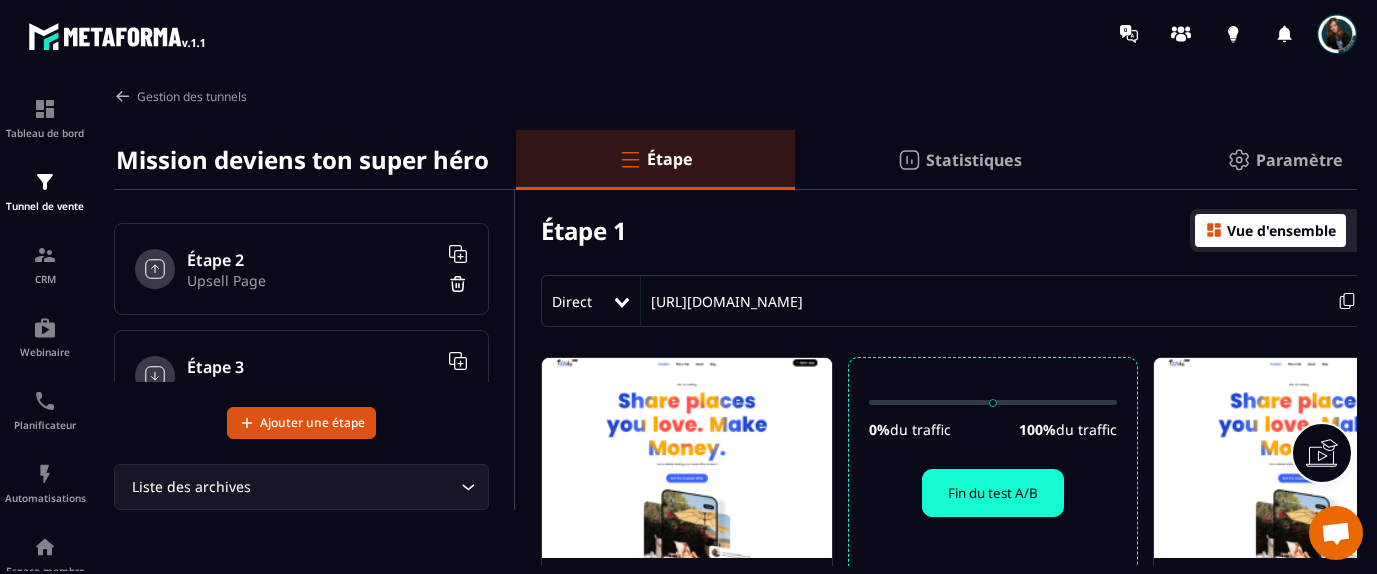 scroll, scrollTop: 0, scrollLeft: 0, axis: both 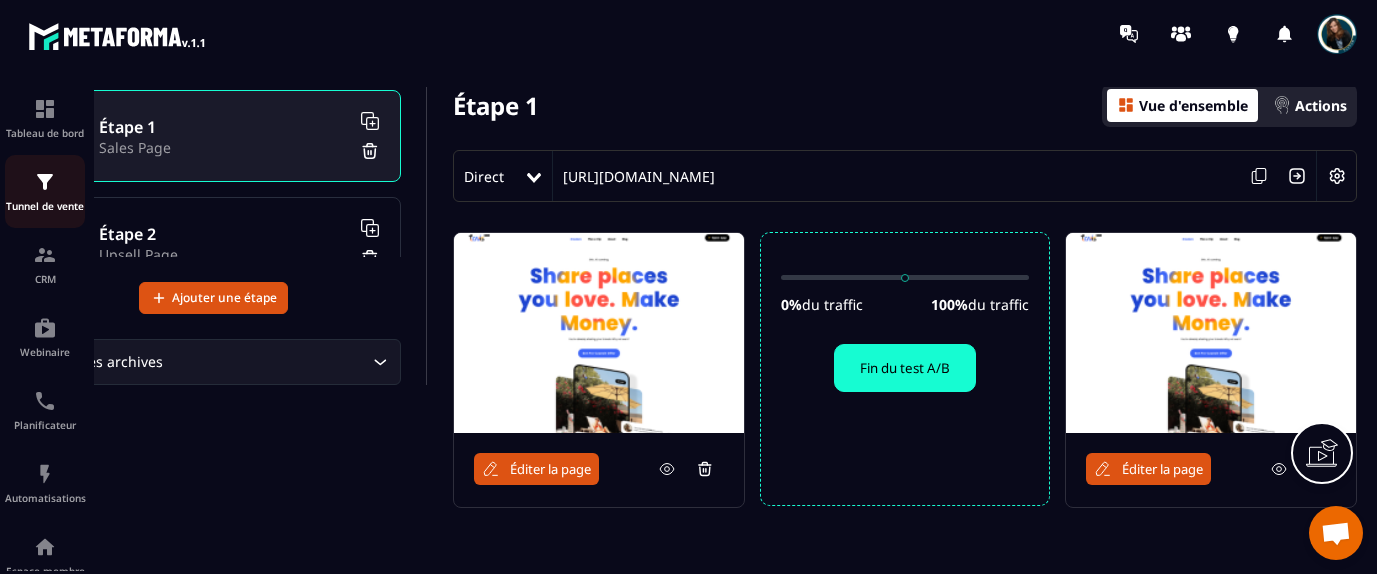 click at bounding box center (45, 182) 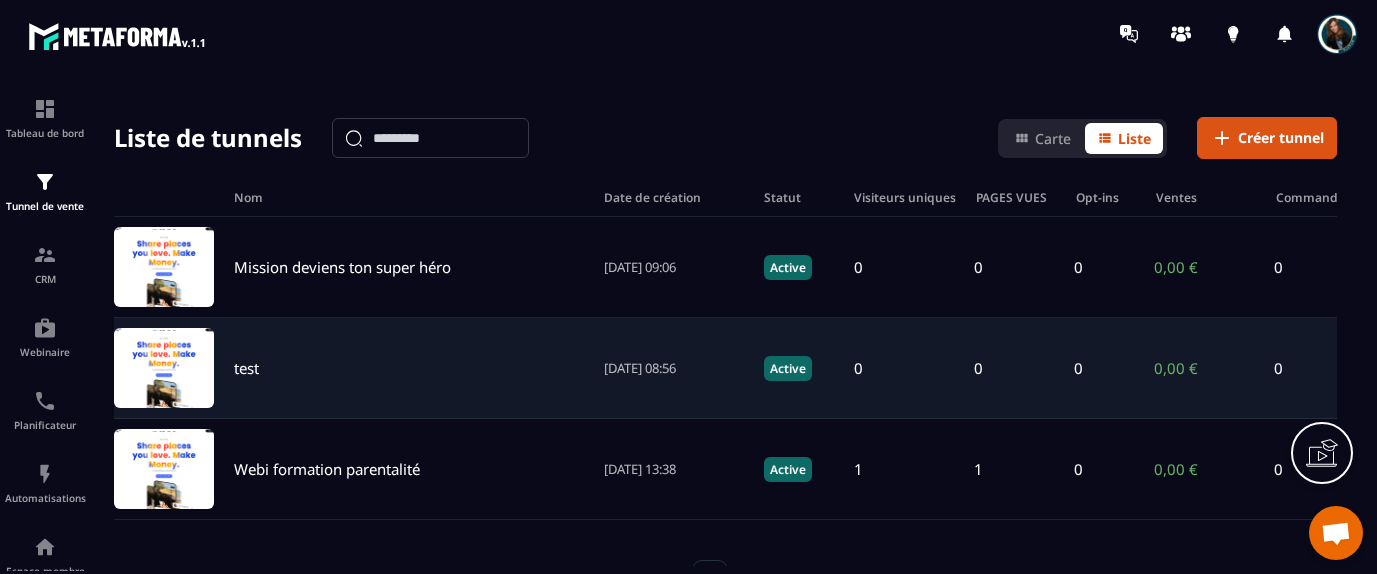 scroll, scrollTop: 48, scrollLeft: 0, axis: vertical 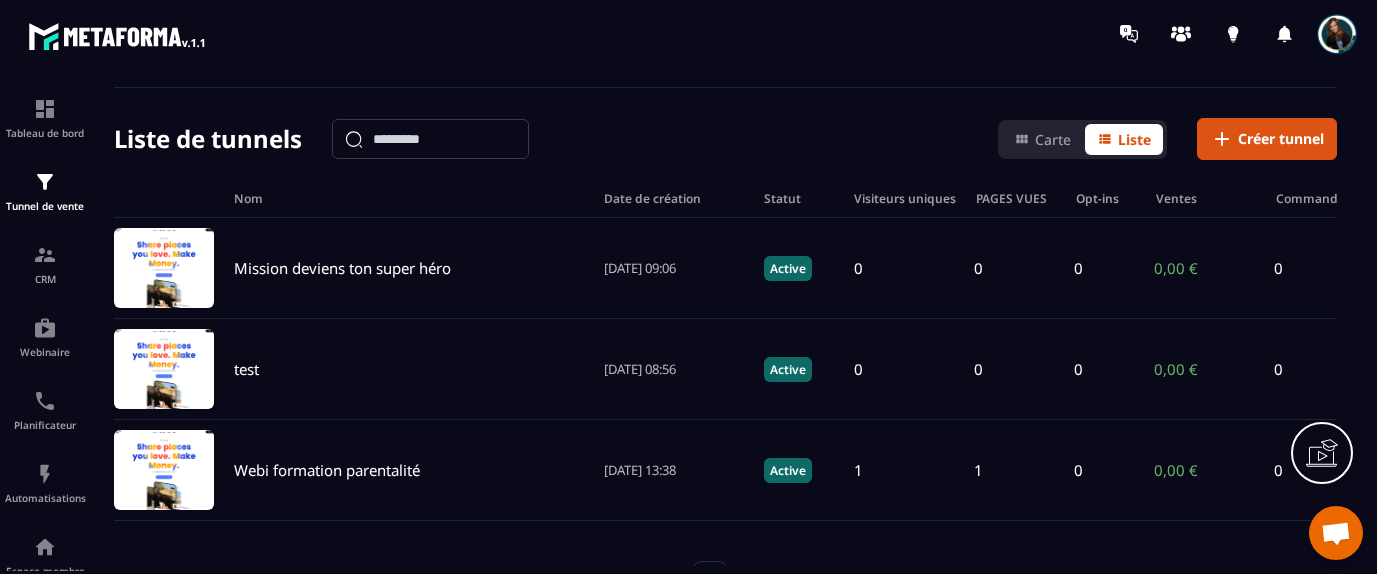 click at bounding box center [806, 33] 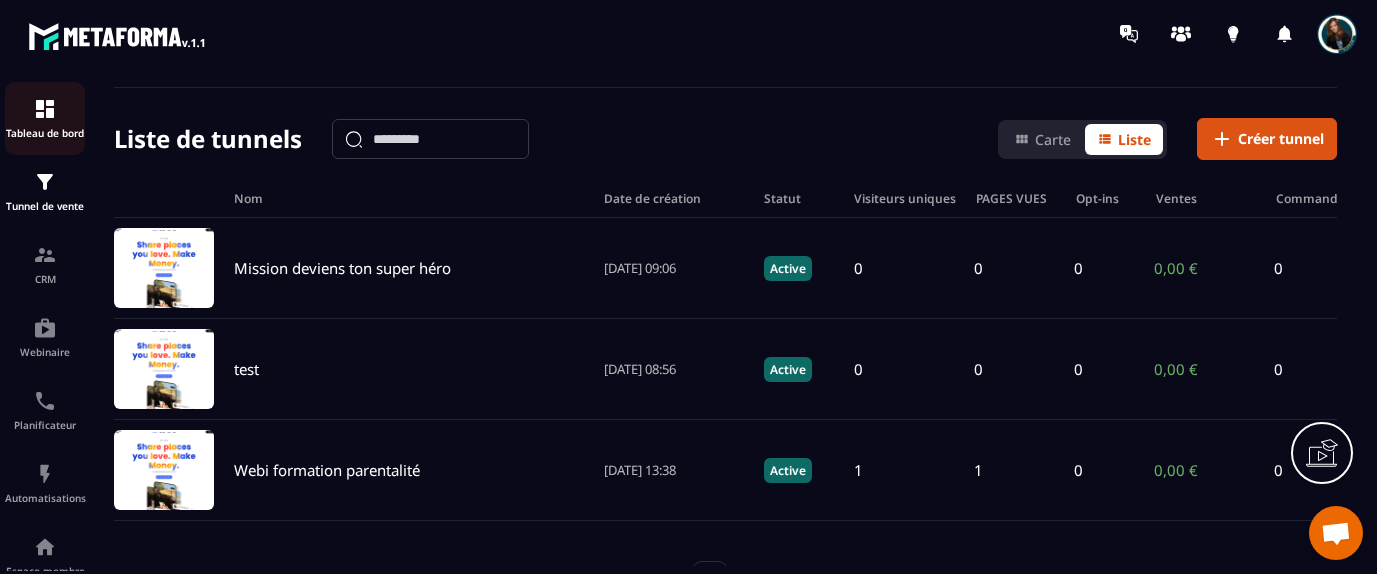 click at bounding box center (45, 109) 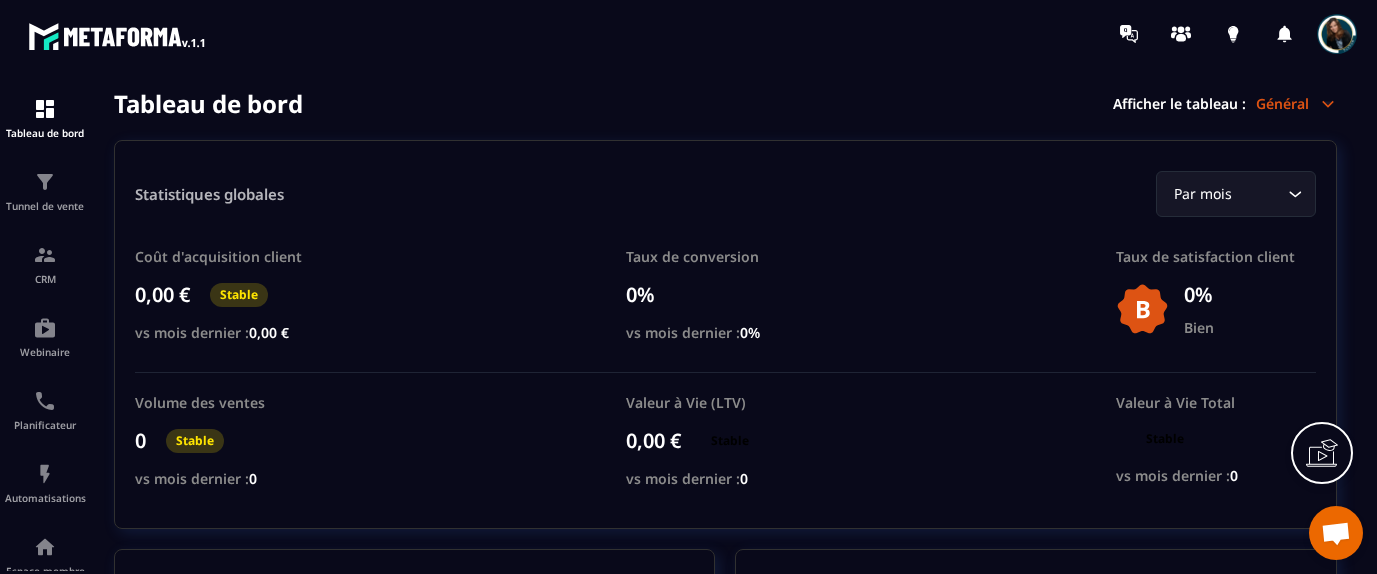click on "Général" at bounding box center (1296, 103) 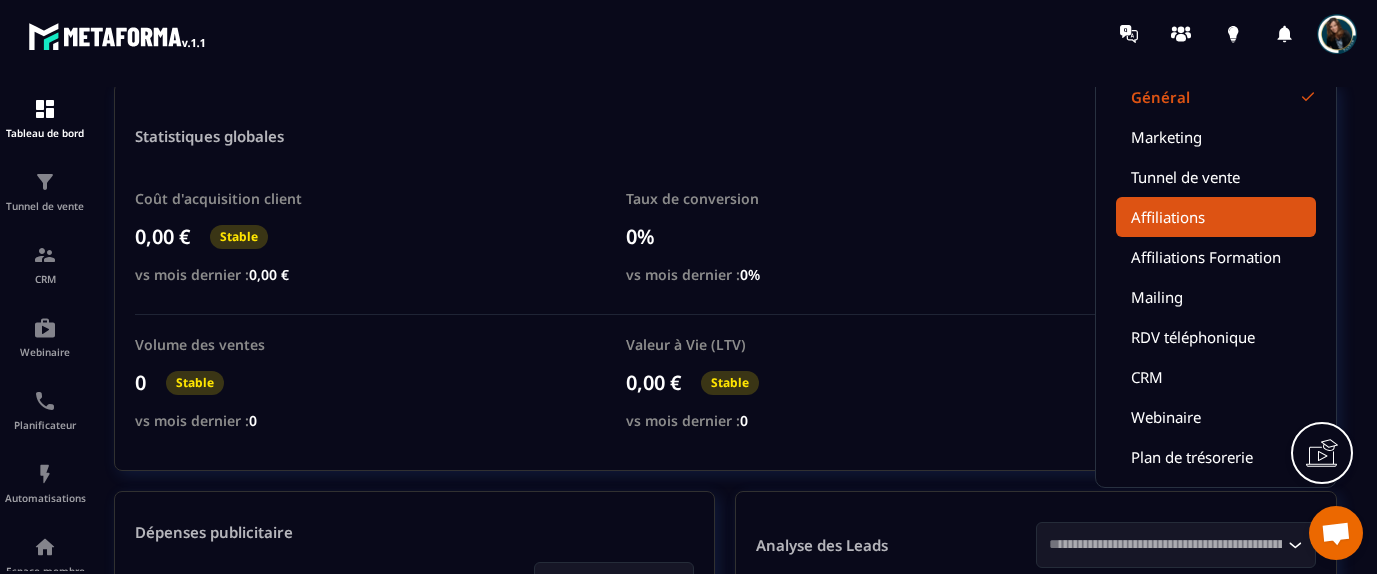 scroll, scrollTop: 59, scrollLeft: 0, axis: vertical 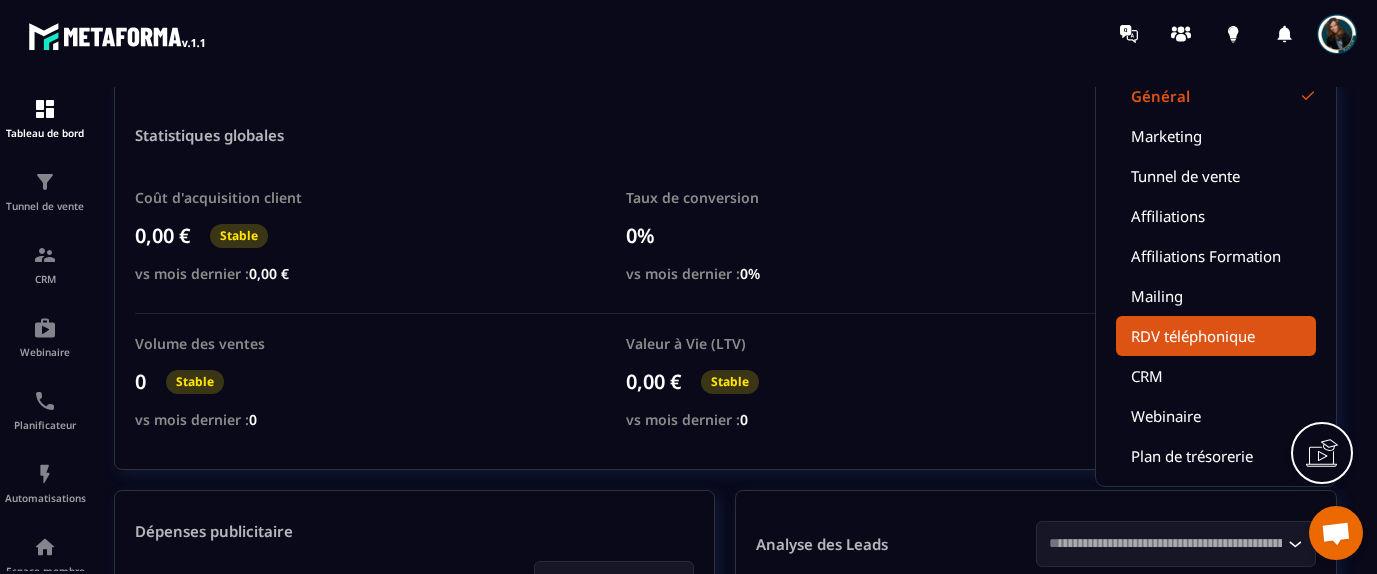 click on "RDV téléphonique" 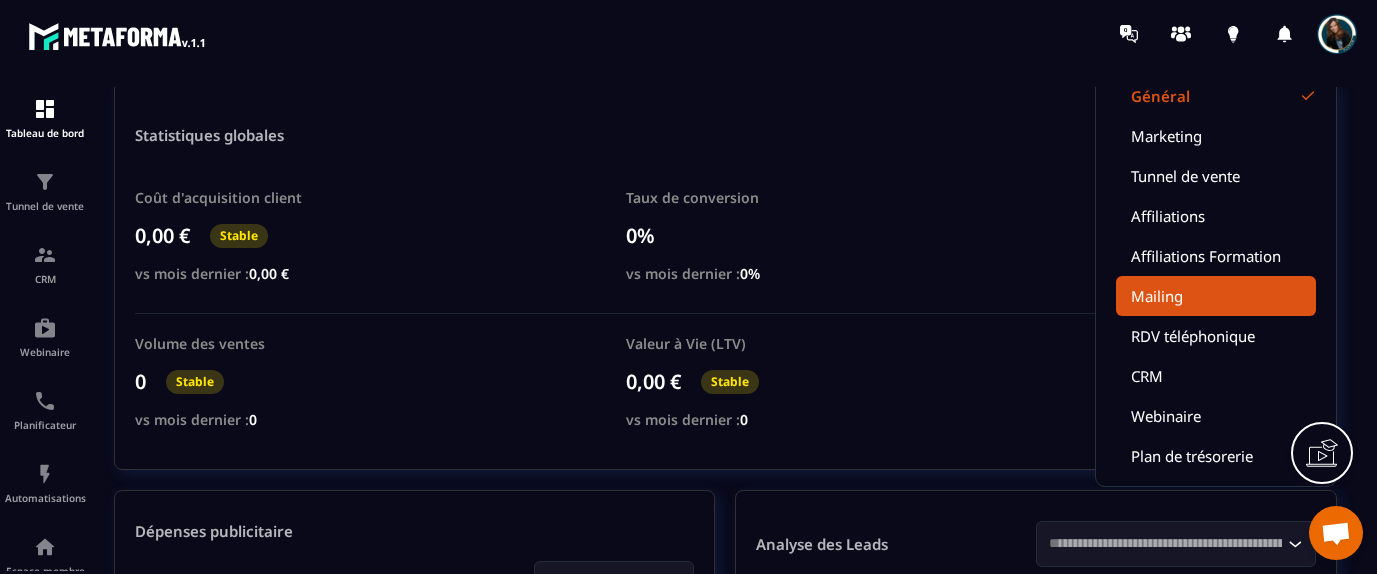 click on "Mailing" at bounding box center [1216, 296] 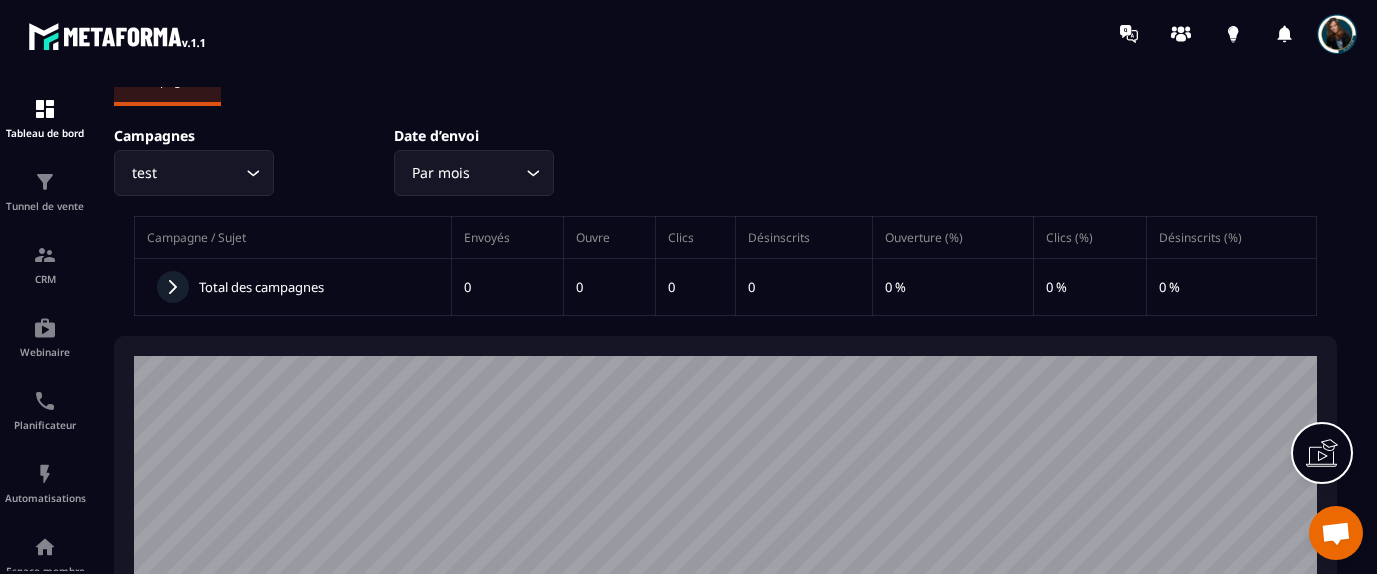 scroll, scrollTop: 0, scrollLeft: 0, axis: both 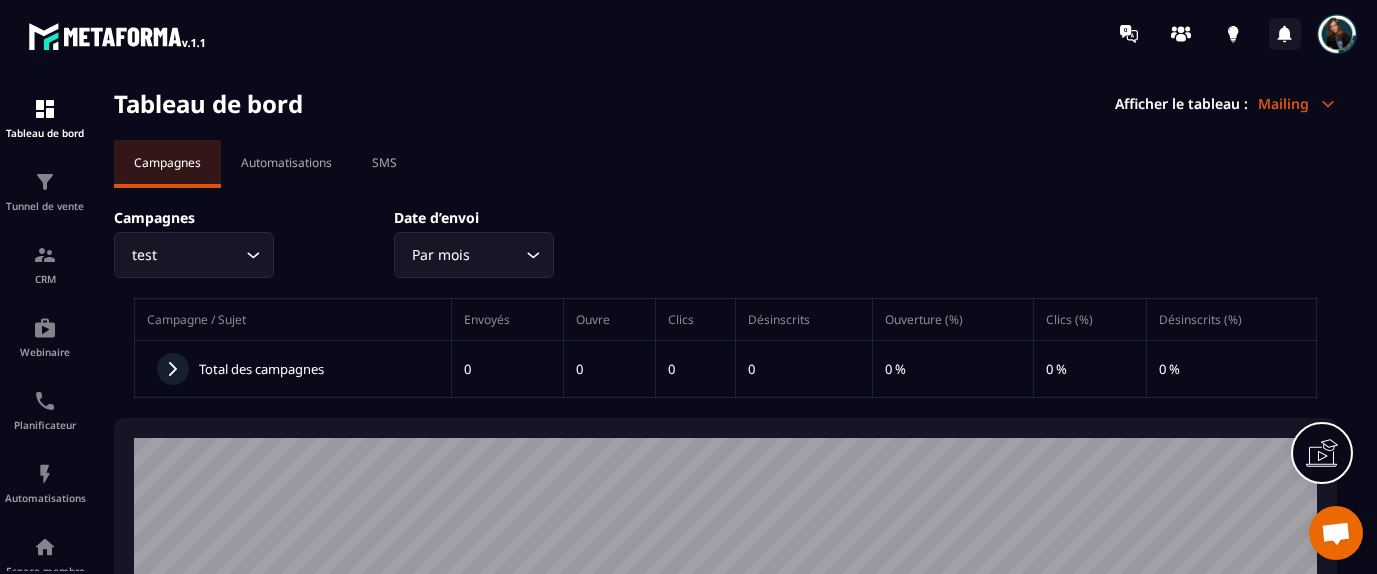 click 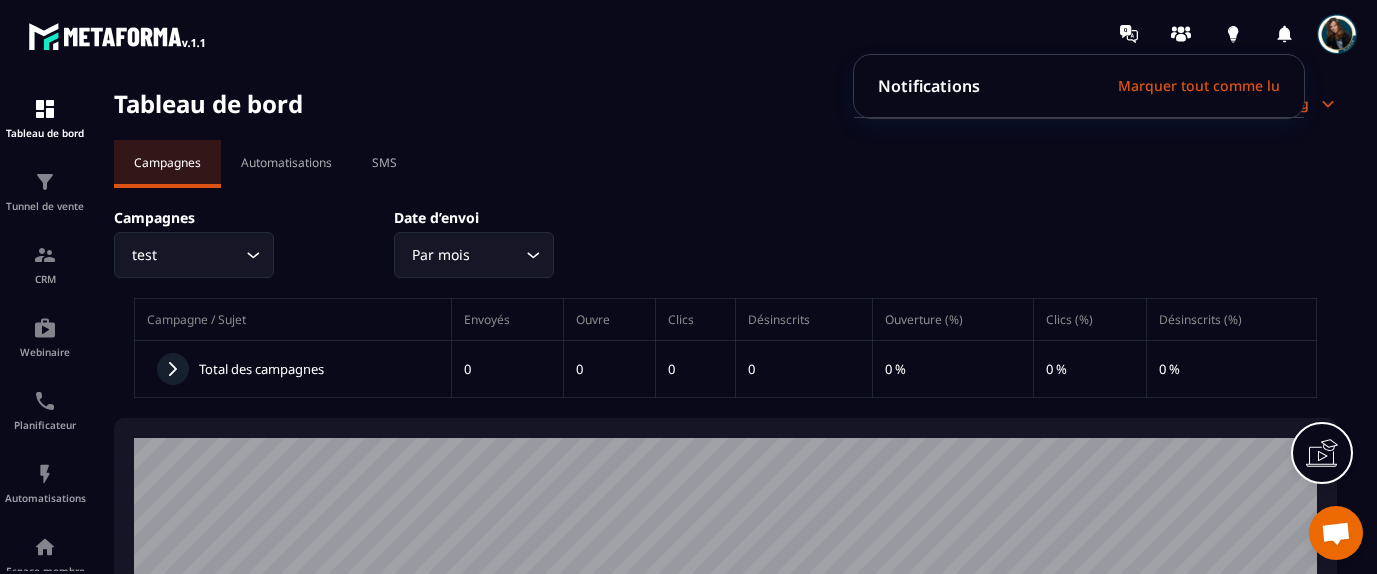 click at bounding box center [1337, 34] 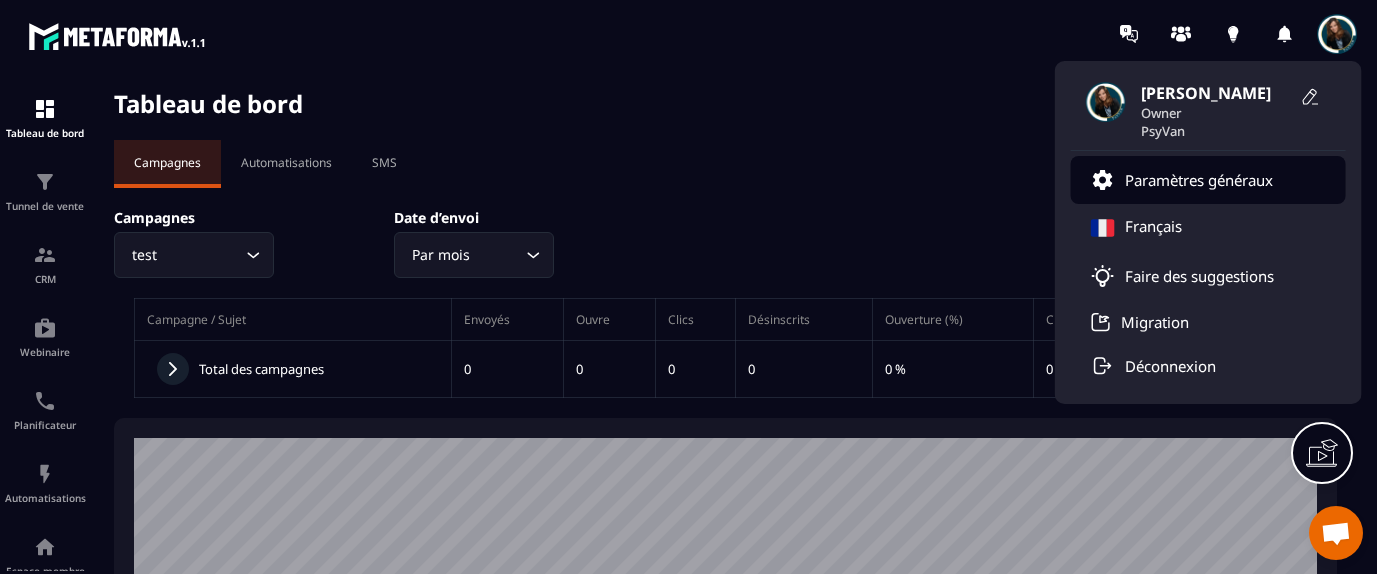 click on "Paramètres généraux" at bounding box center [1199, 180] 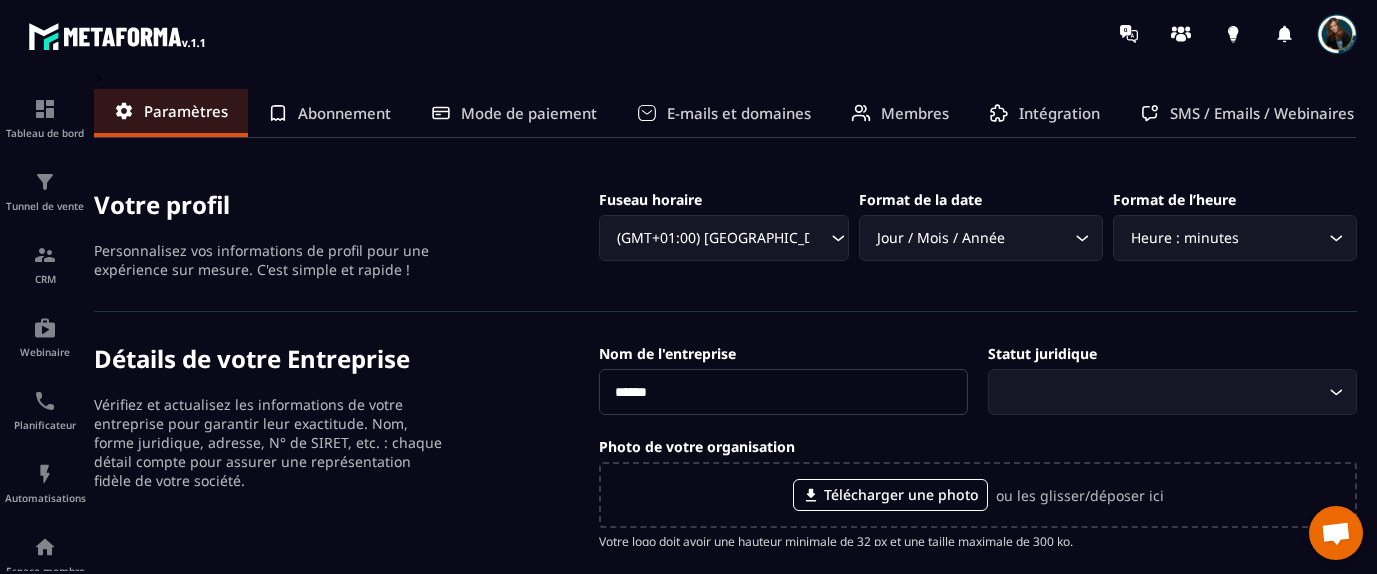 click on "Intégration" at bounding box center (1059, 113) 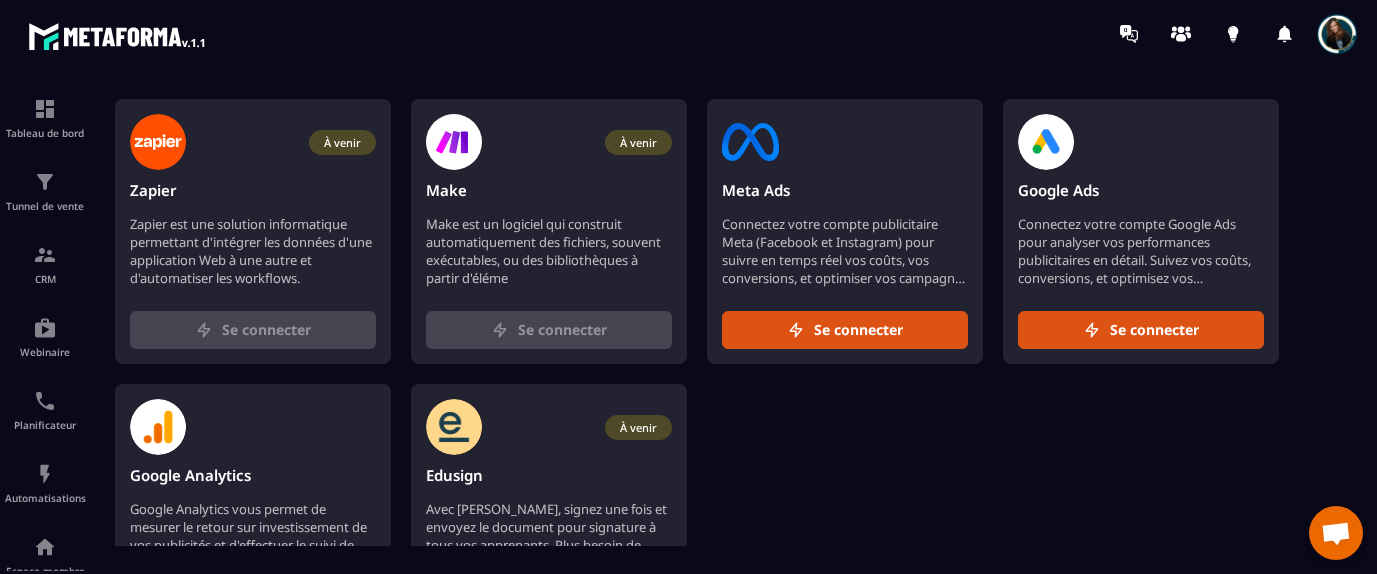 scroll, scrollTop: 90, scrollLeft: 0, axis: vertical 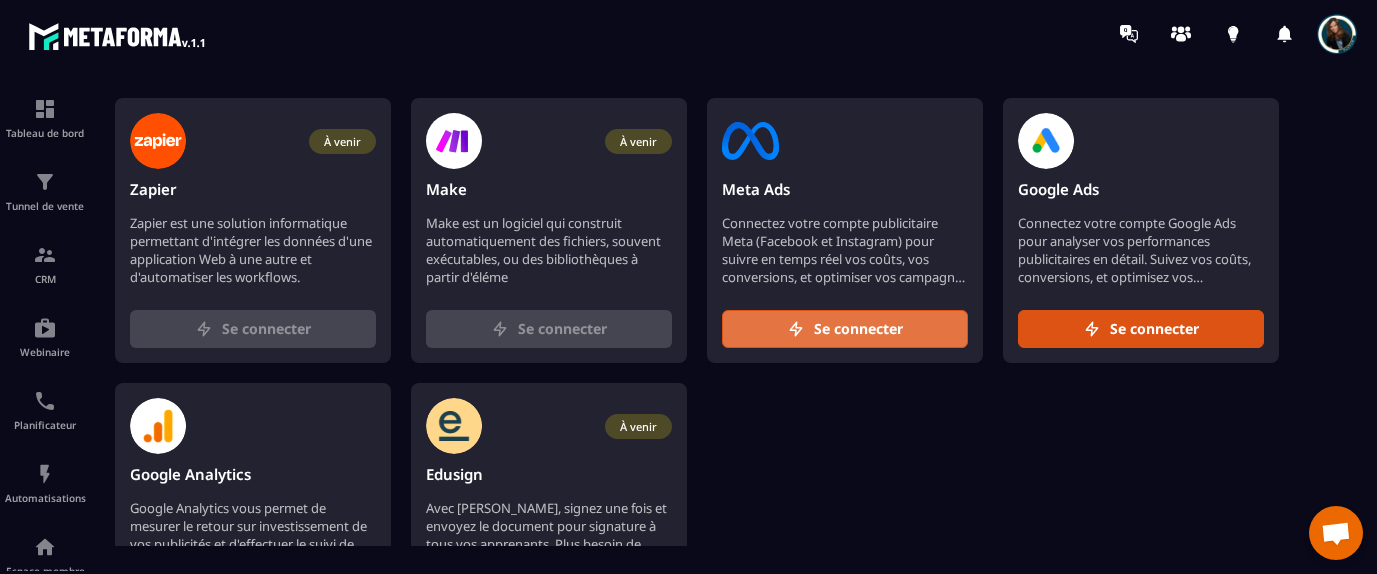click on "Se connecter" at bounding box center [845, 329] 